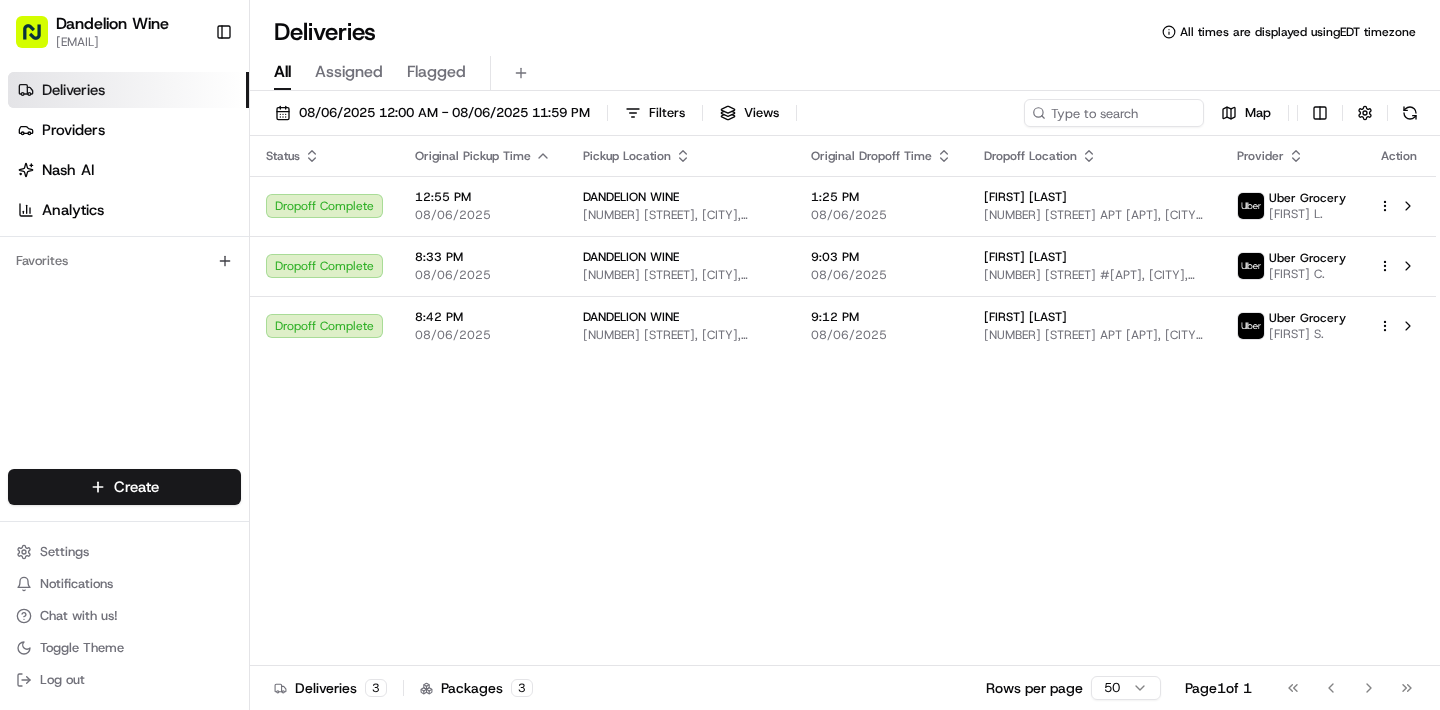 scroll, scrollTop: 0, scrollLeft: 0, axis: both 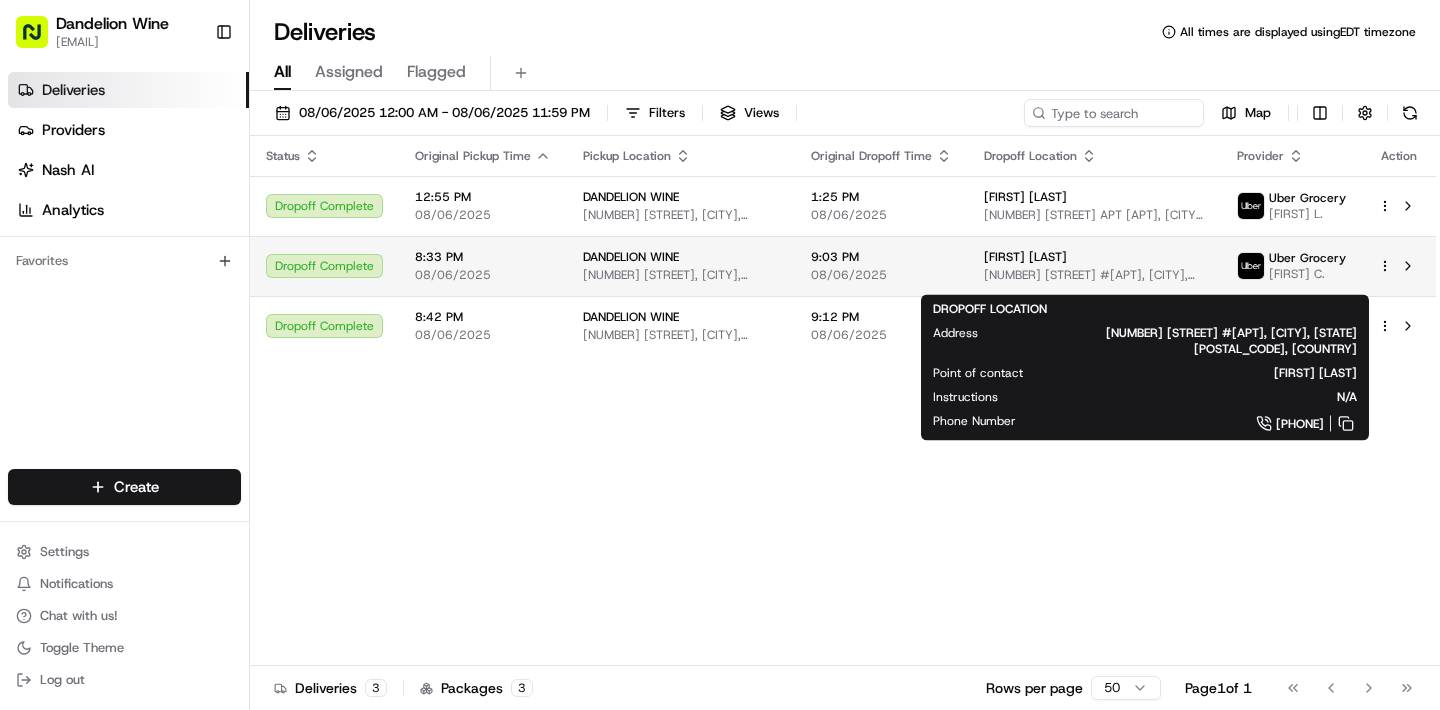 click on "[FIRST] [LAST]" at bounding box center [1025, 257] 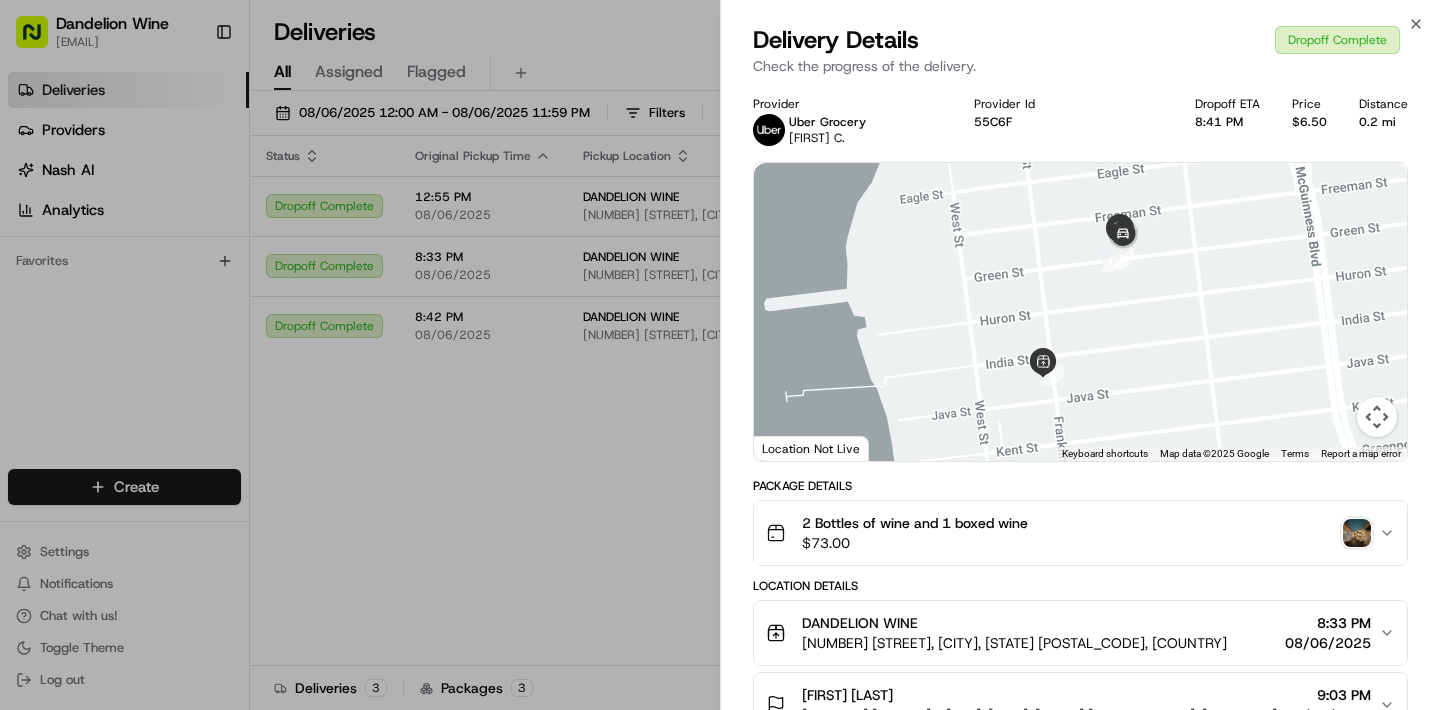 click on "2 Bottles of wine and 1 boxed wine $ 73.00" at bounding box center (1080, 533) 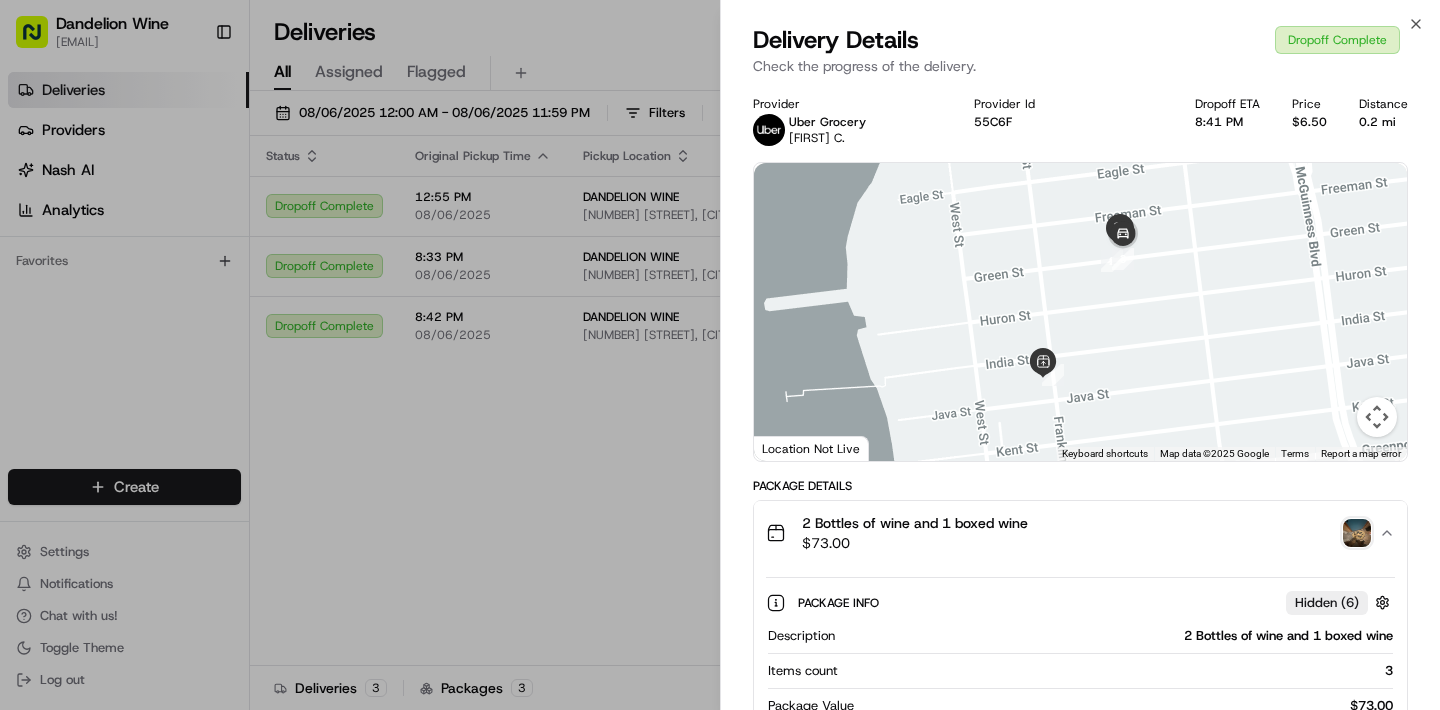 click at bounding box center [1357, 533] 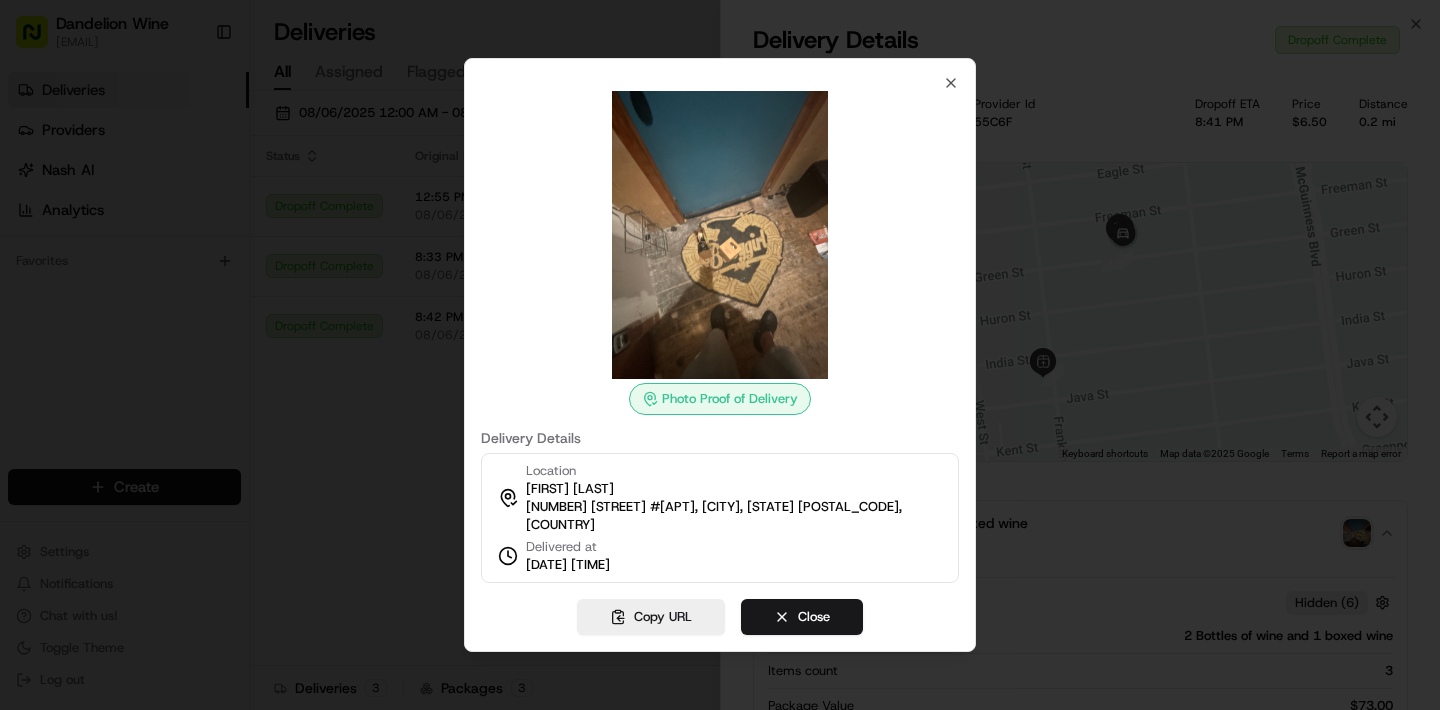 click at bounding box center (720, 235) 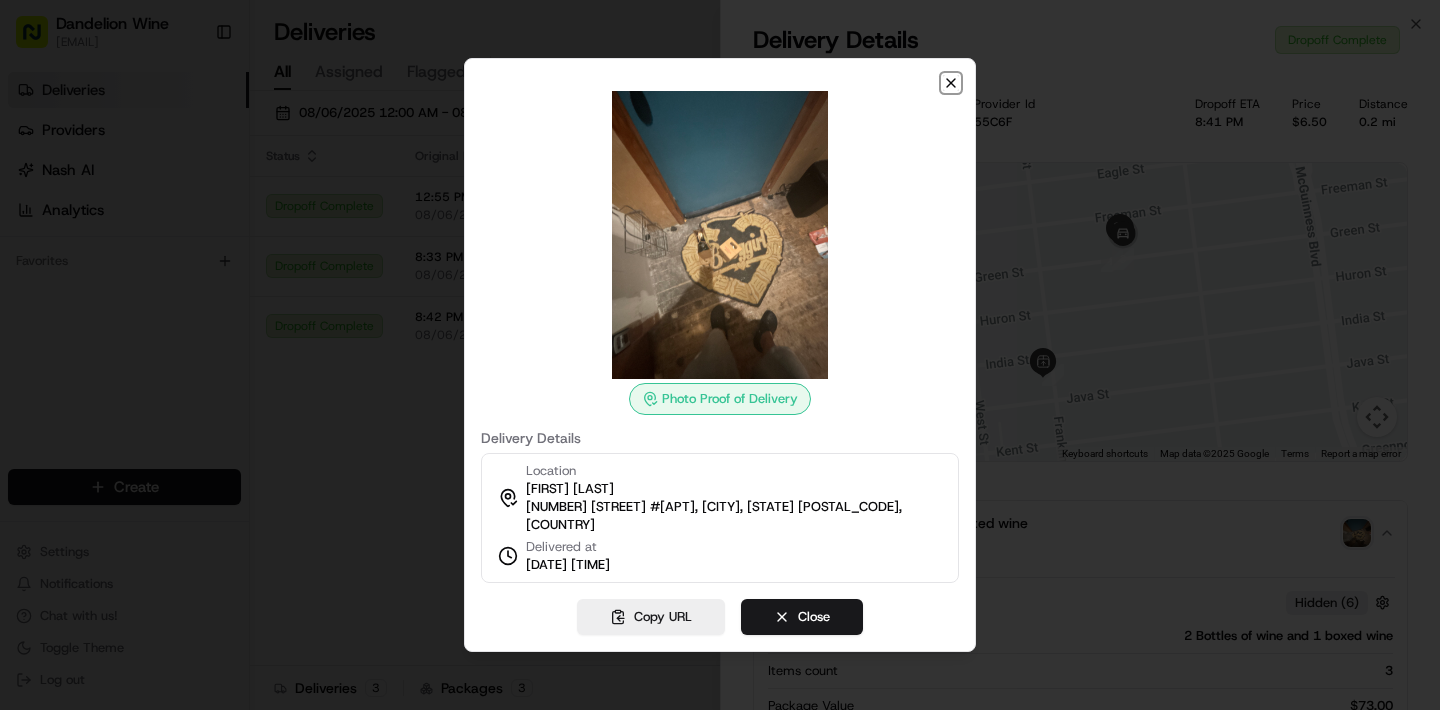 click 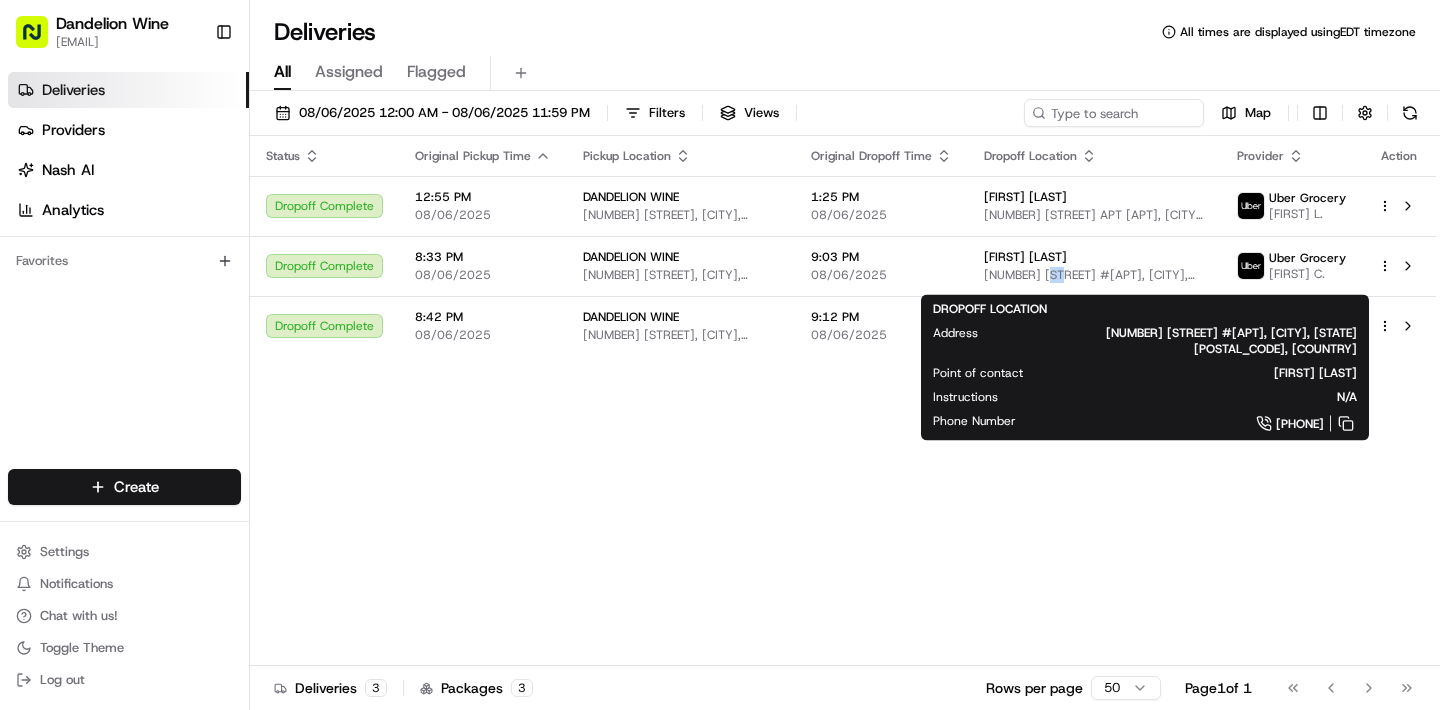 drag, startPoint x: 1042, startPoint y: 278, endPoint x: 1391, endPoint y: 441, distance: 385.18826 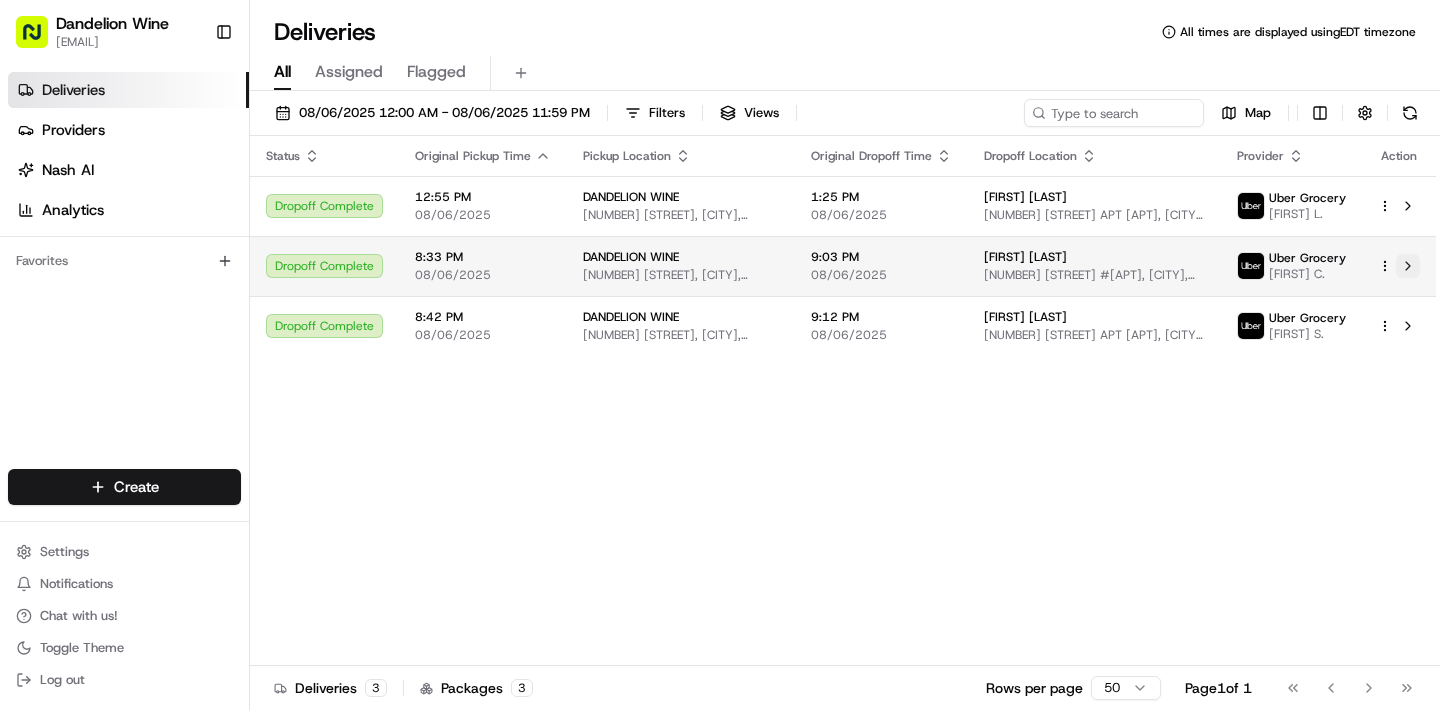click at bounding box center (1408, 266) 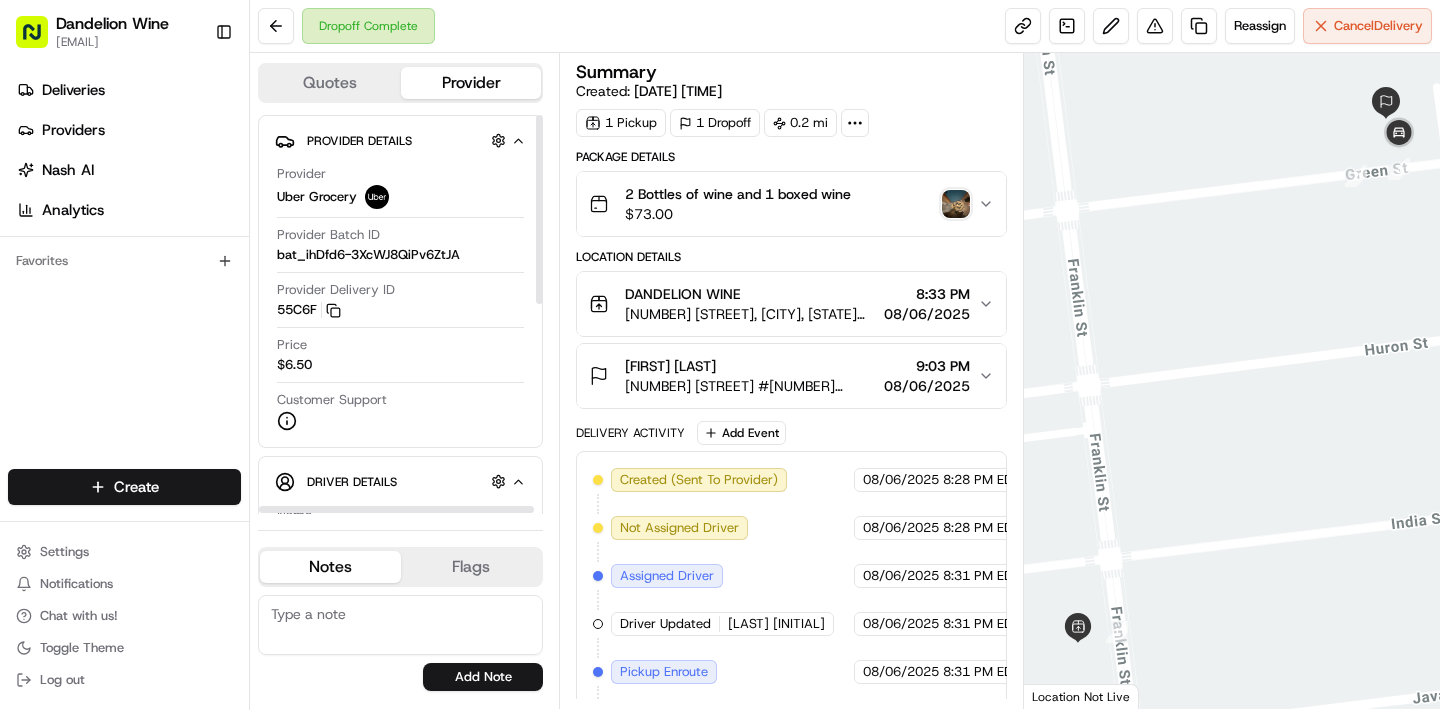 scroll, scrollTop: 0, scrollLeft: 0, axis: both 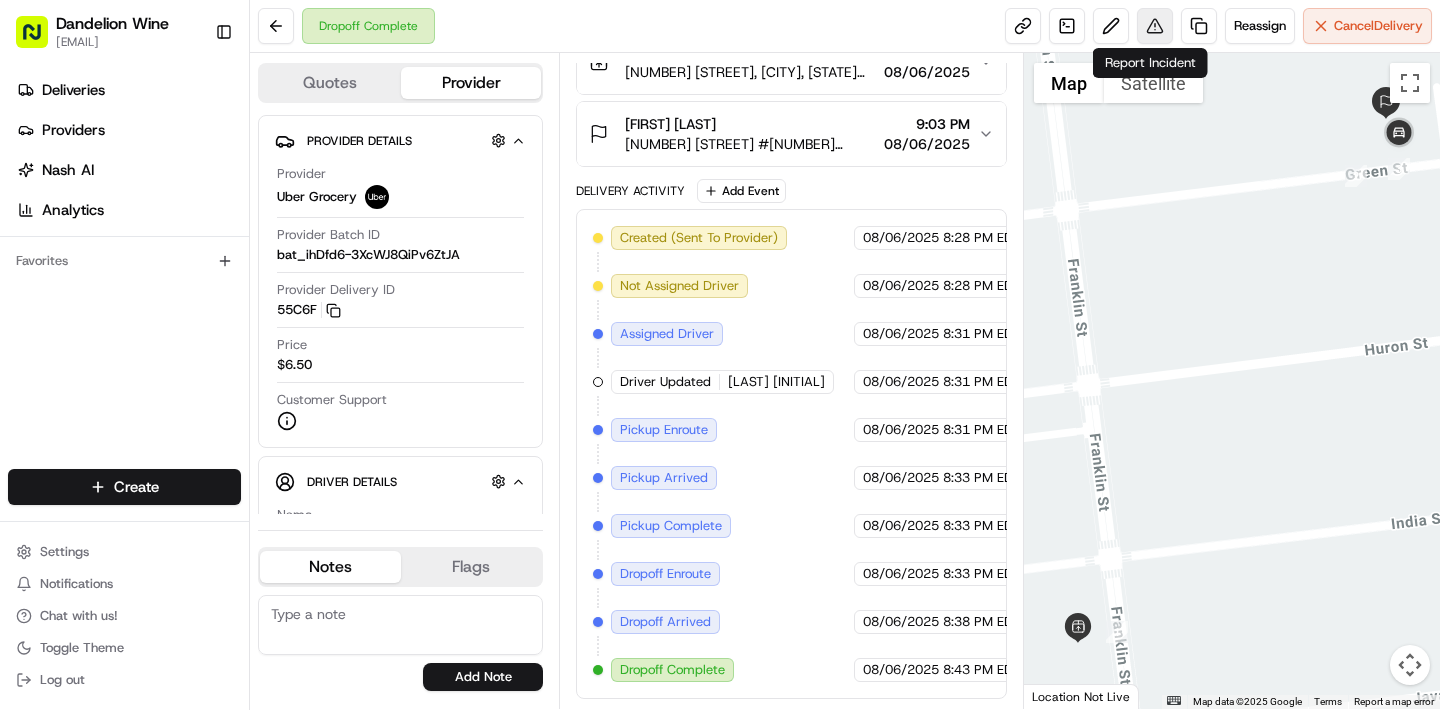 click at bounding box center [1155, 26] 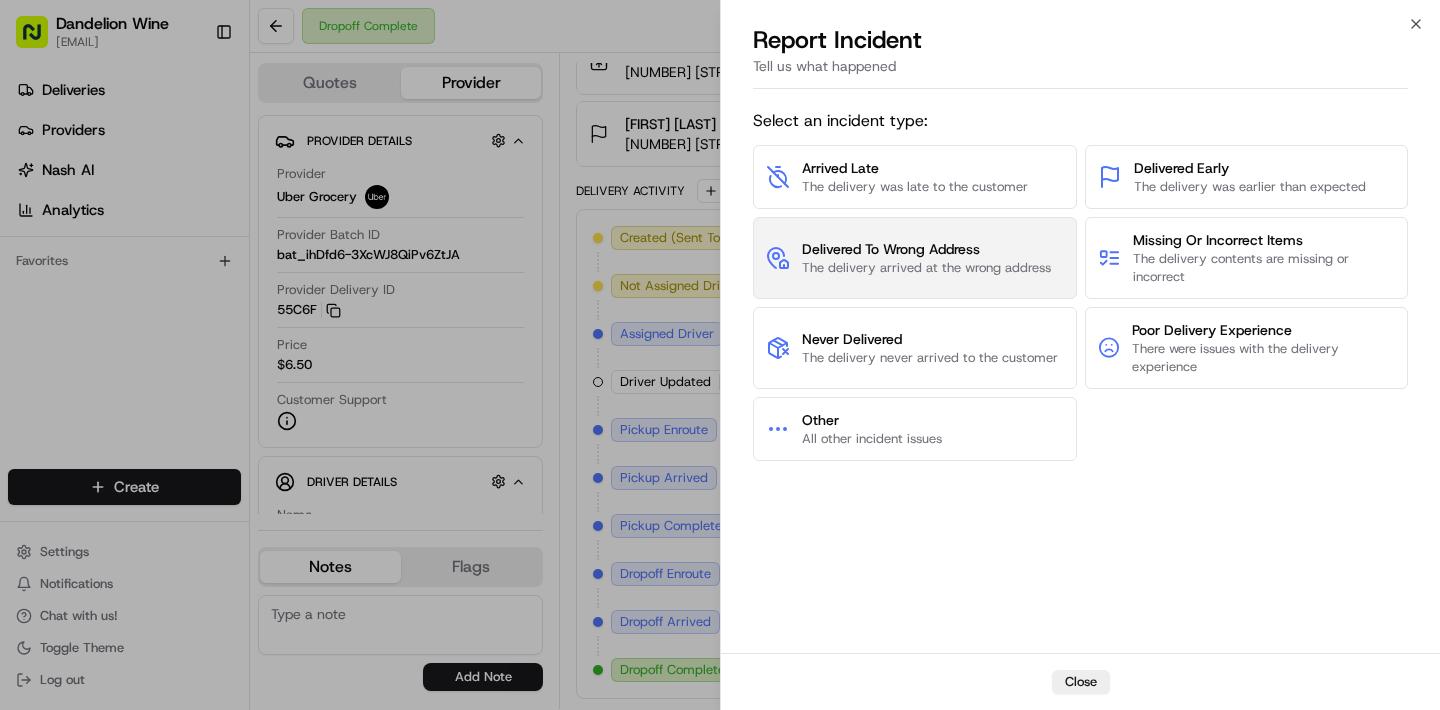 click on "The delivery arrived at the wrong address" at bounding box center (926, 268) 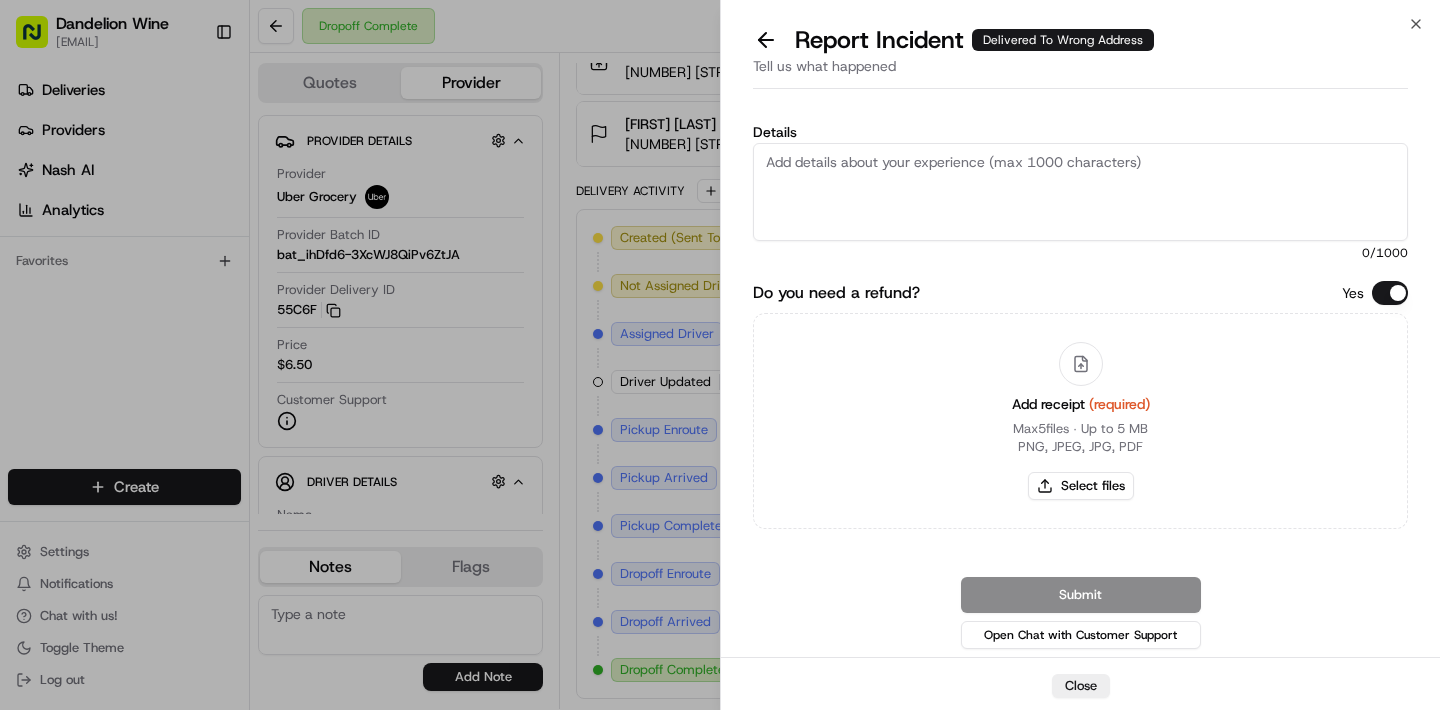 click on "Details" at bounding box center [1080, 192] 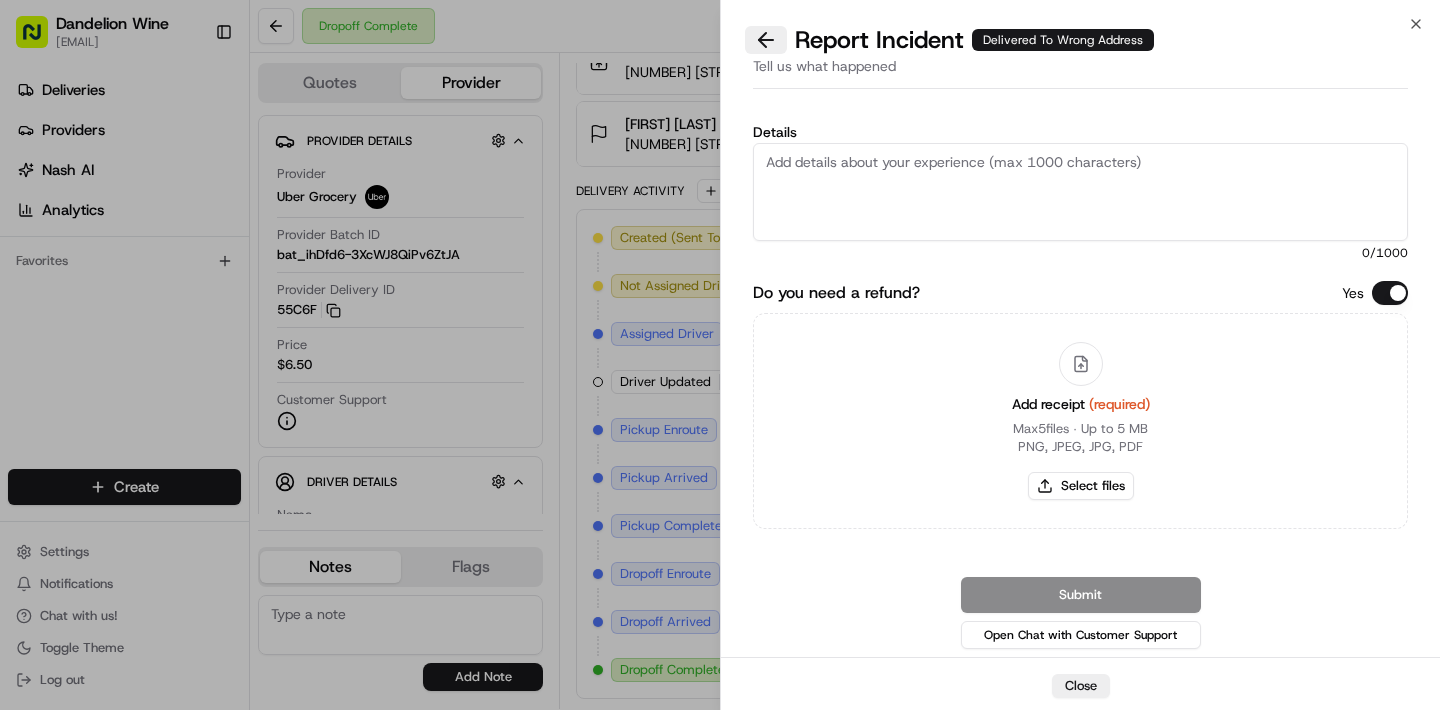 click at bounding box center (766, 40) 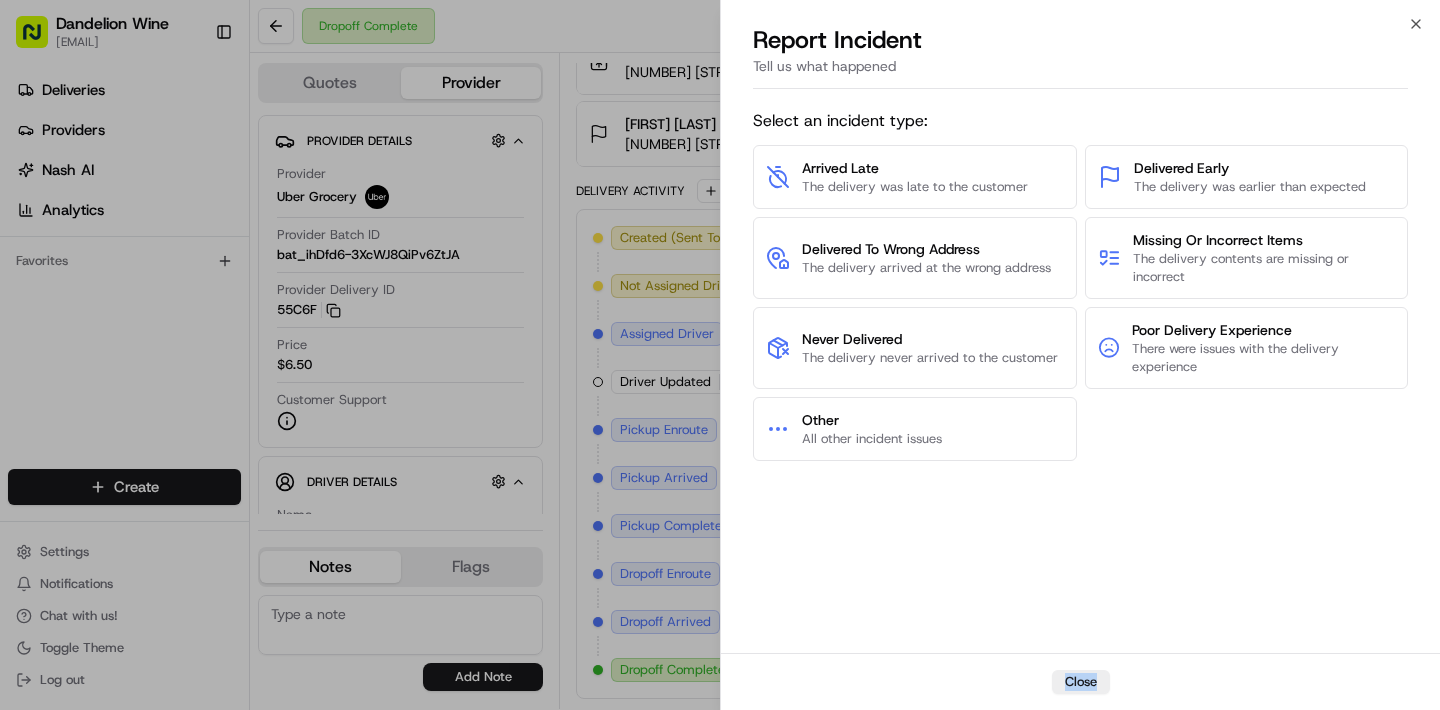 drag, startPoint x: 1075, startPoint y: 683, endPoint x: 983, endPoint y: 547, distance: 164.195 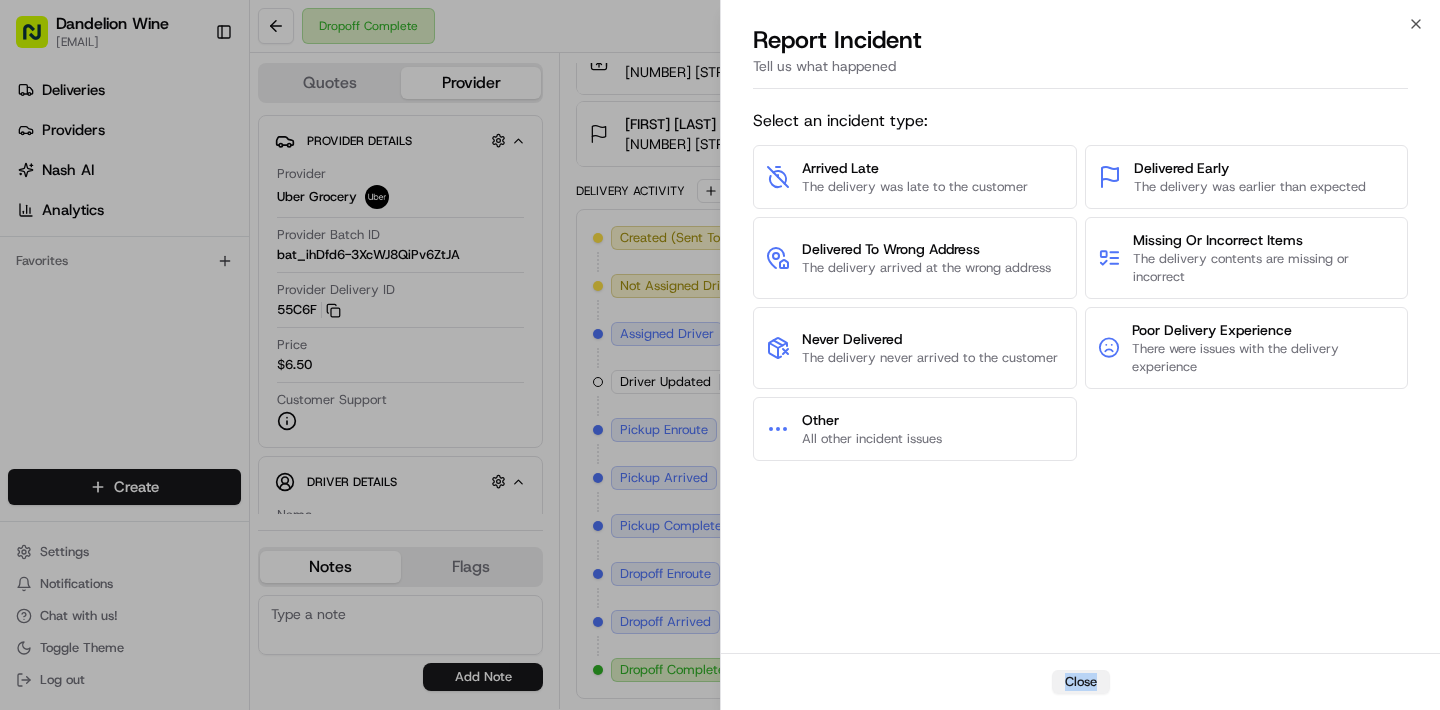 click on "Close" at bounding box center [1081, 682] 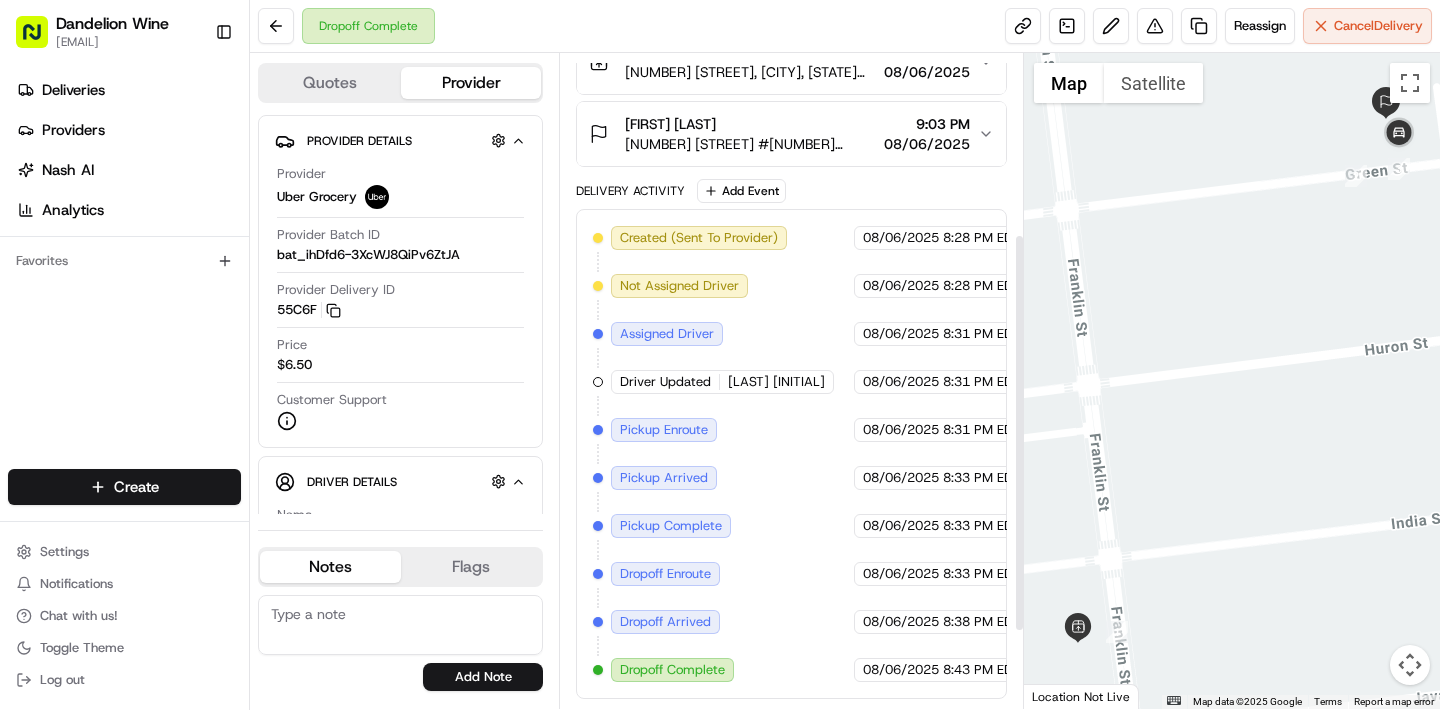 scroll, scrollTop: 0, scrollLeft: 0, axis: both 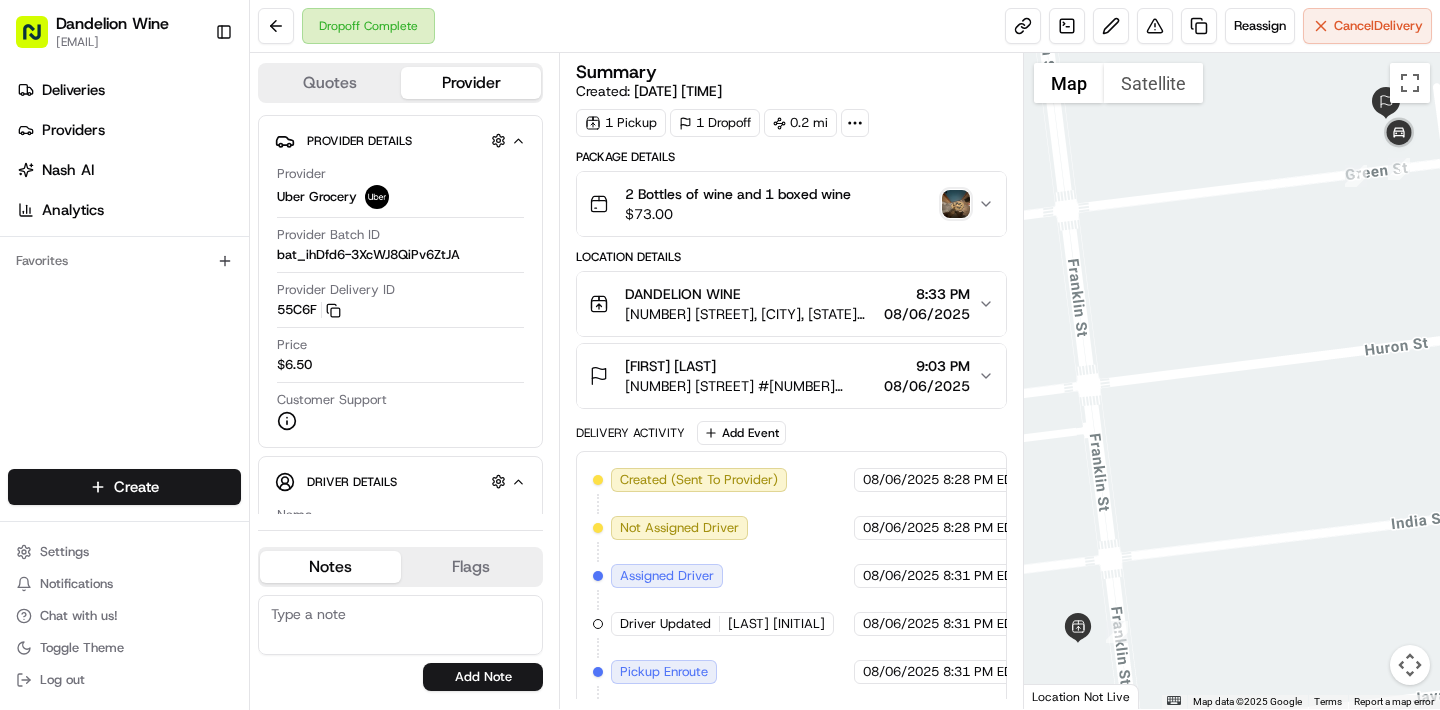 click 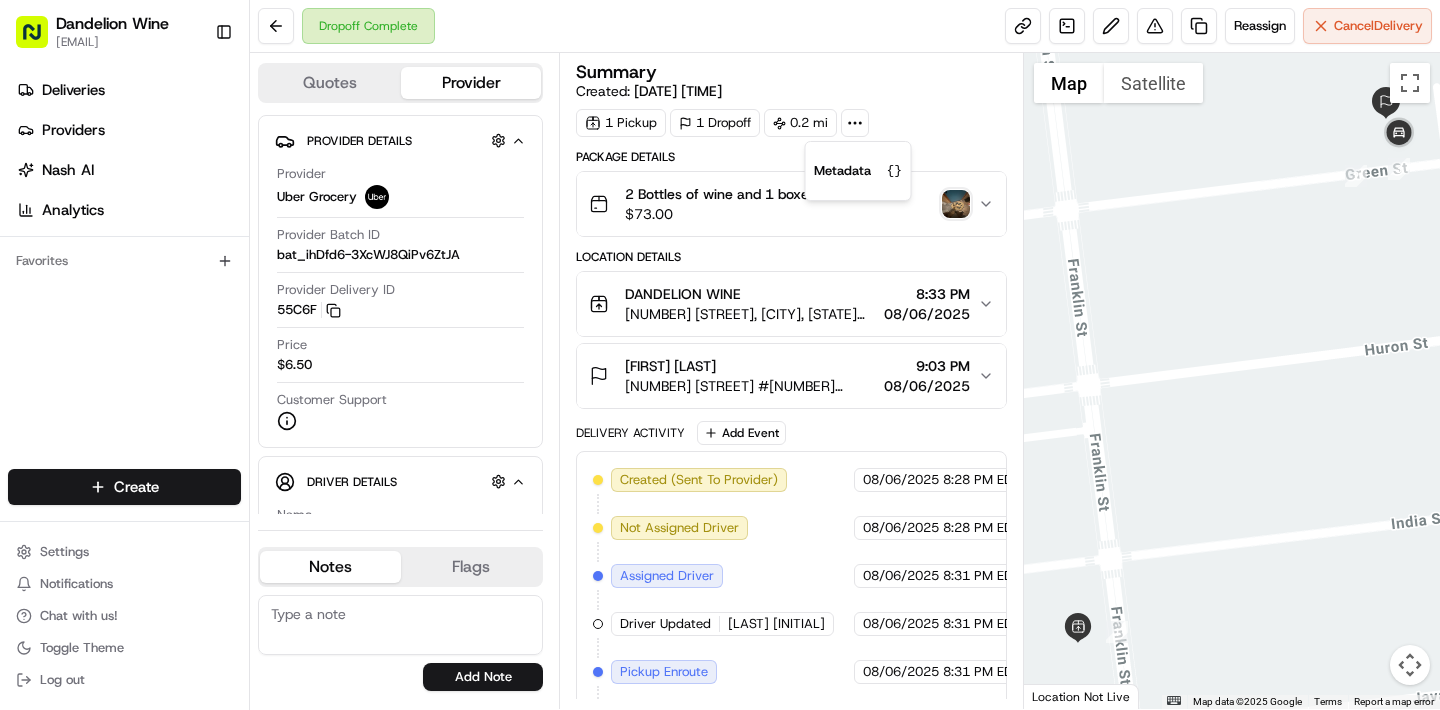 click on "1   Pickup 1   Dropoff 0.2 mi" at bounding box center [791, 123] 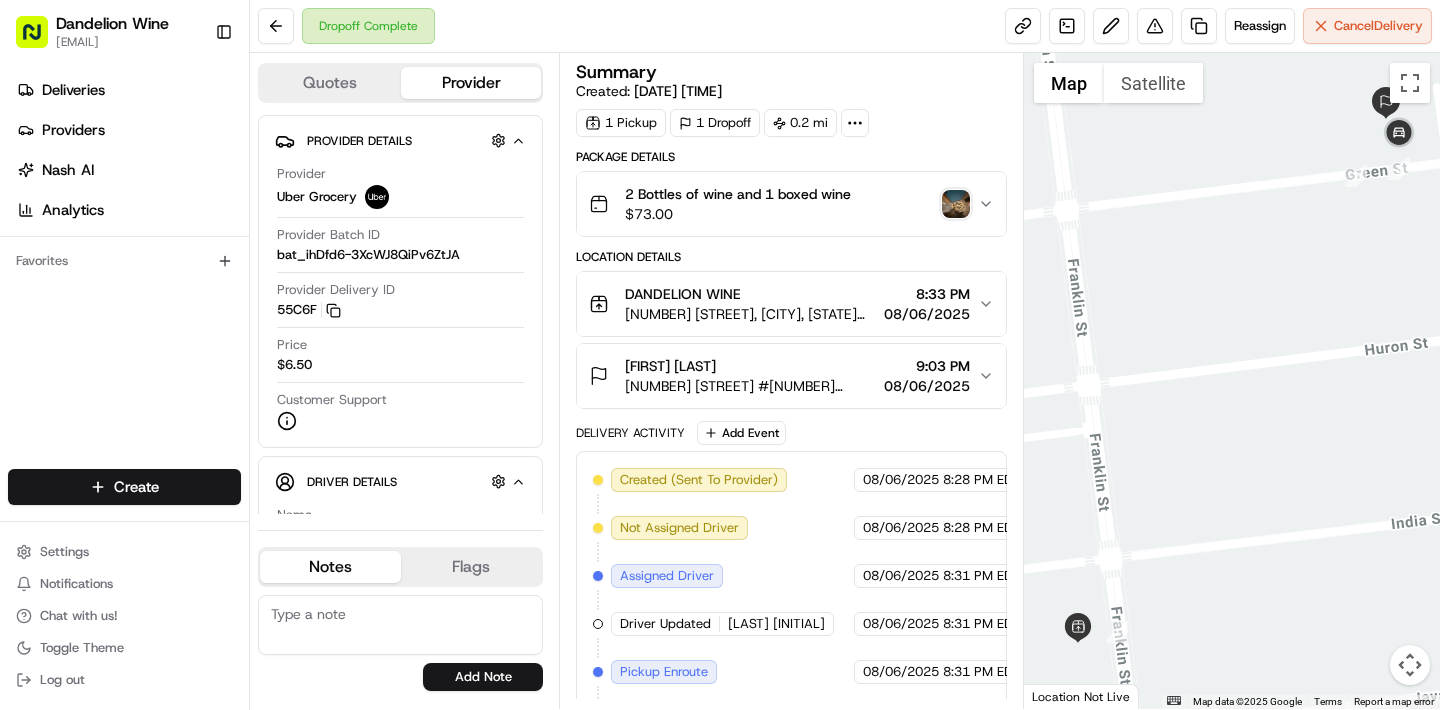 click on "2 Bottles of wine and 1 boxed wine $ 73.00" at bounding box center [791, 204] 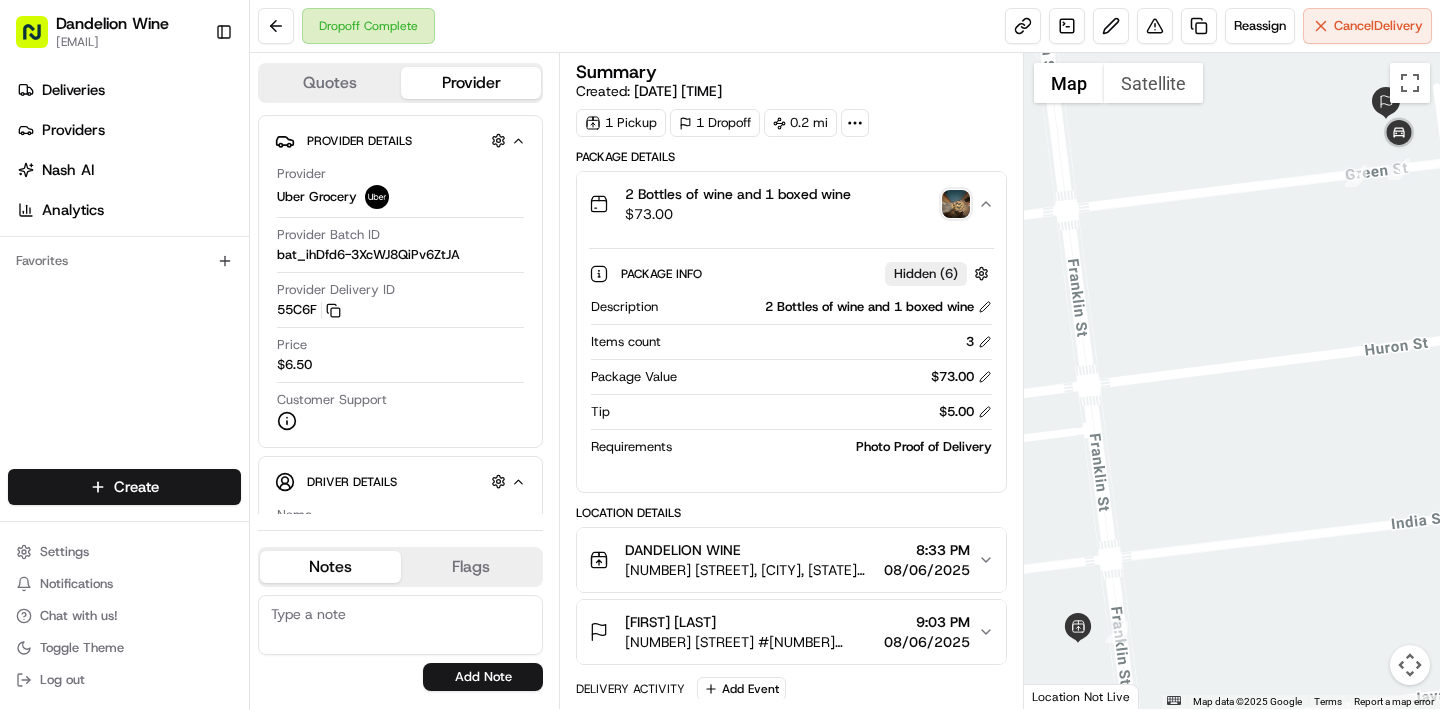 click at bounding box center (956, 204) 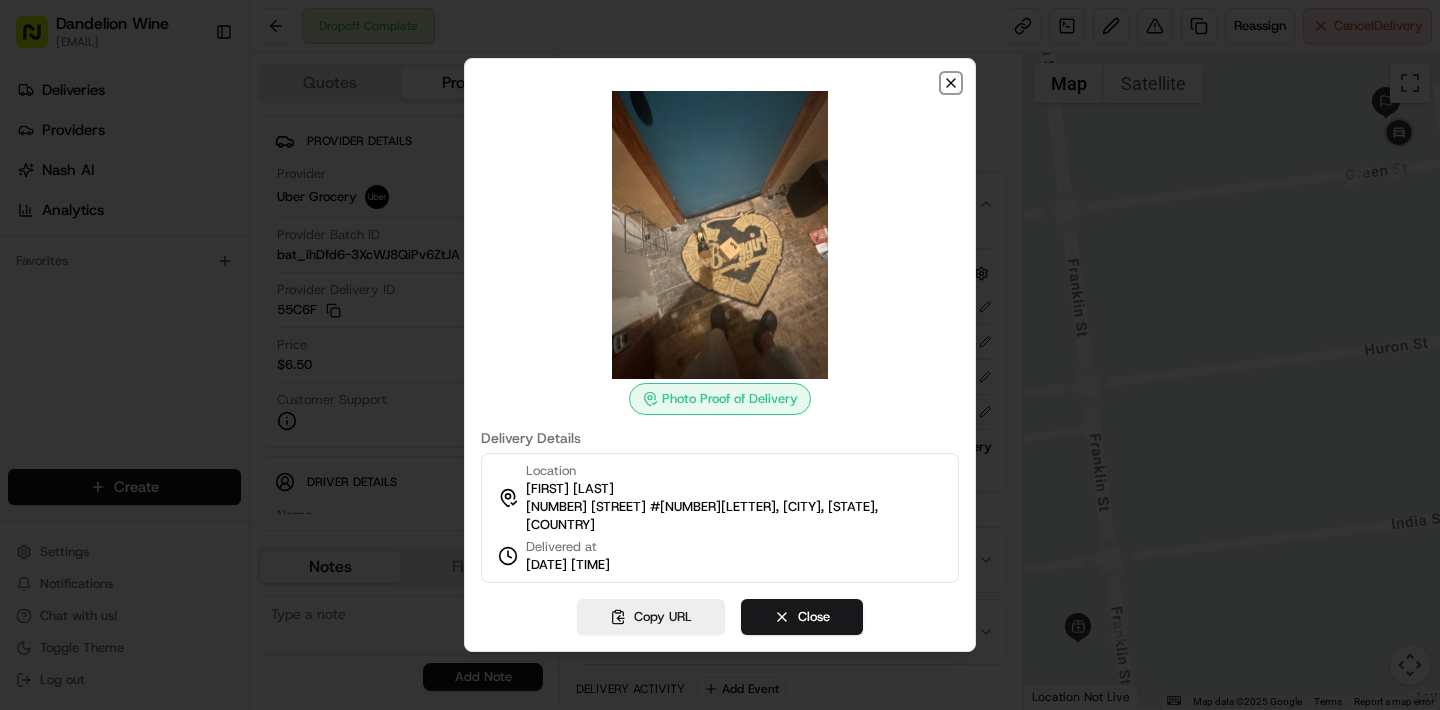 click 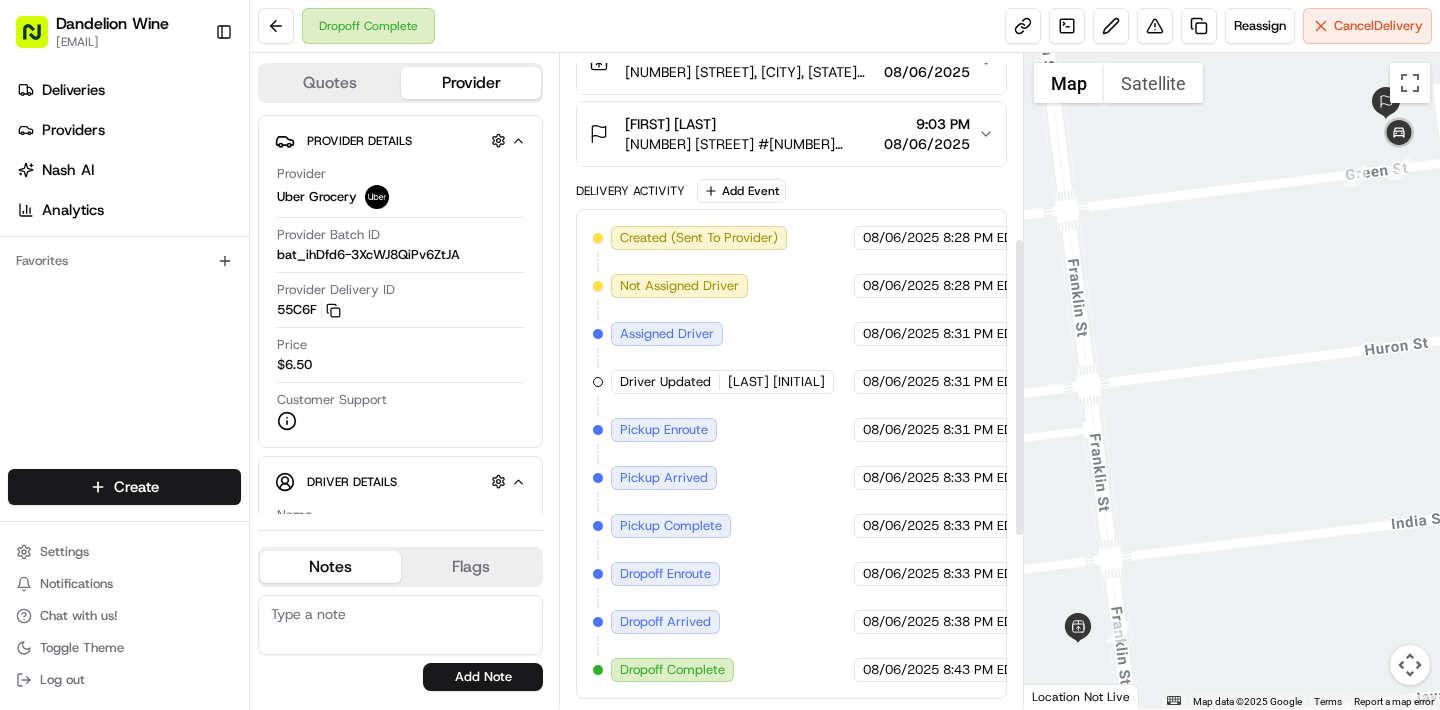 scroll, scrollTop: 0, scrollLeft: 0, axis: both 